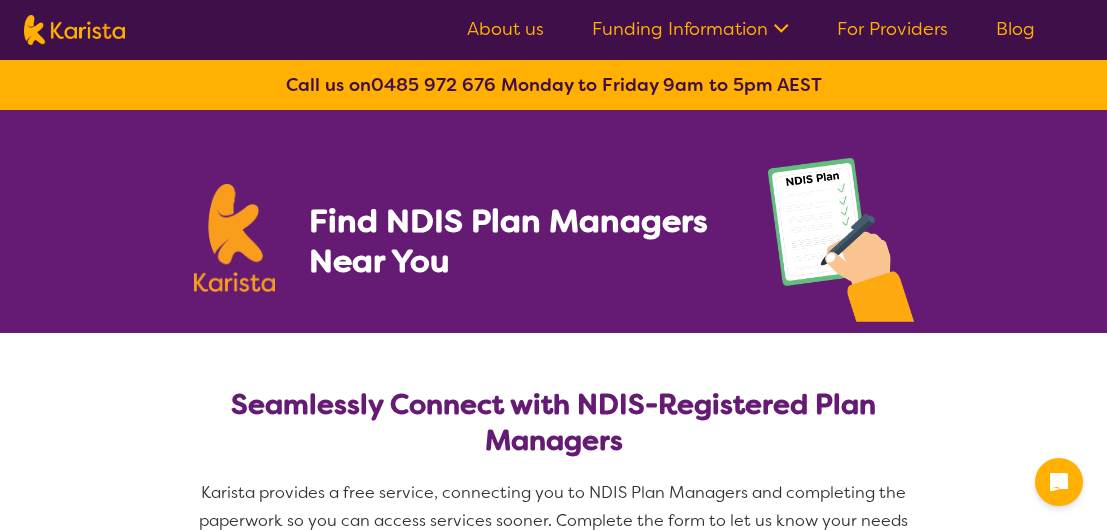 select on "NDIS Plan management" 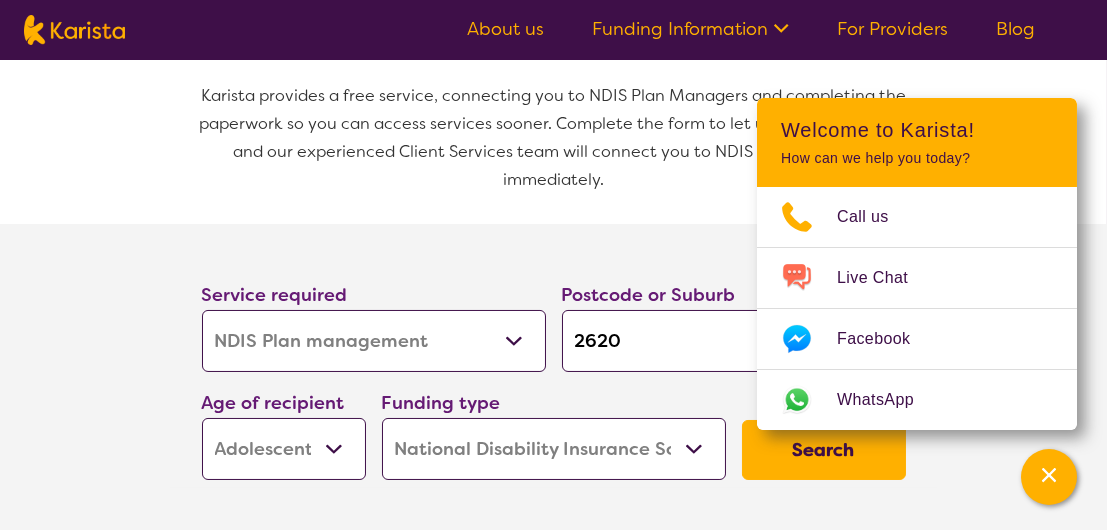 scroll, scrollTop: 100, scrollLeft: 0, axis: vertical 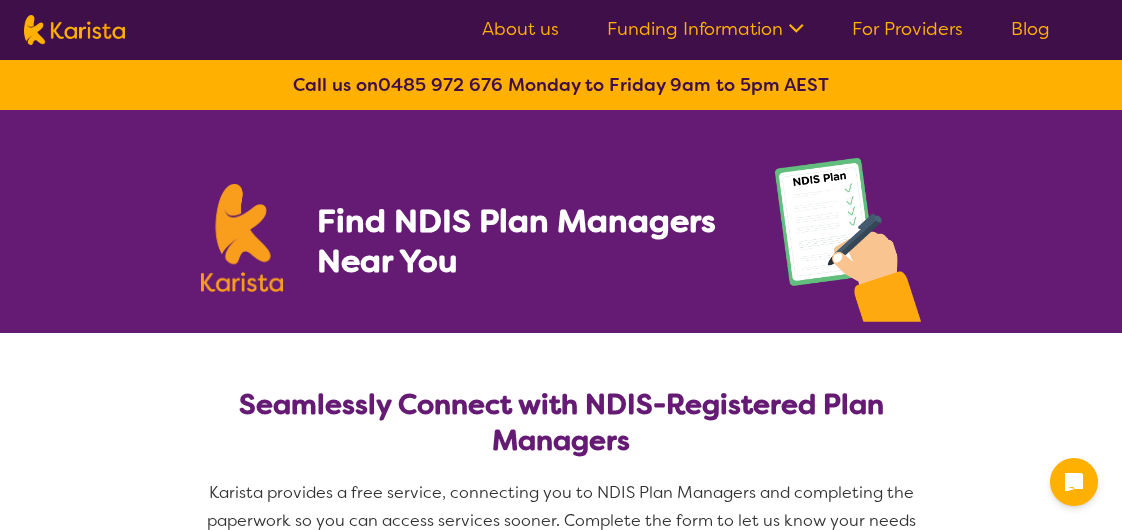 select on "NDIS Plan management" 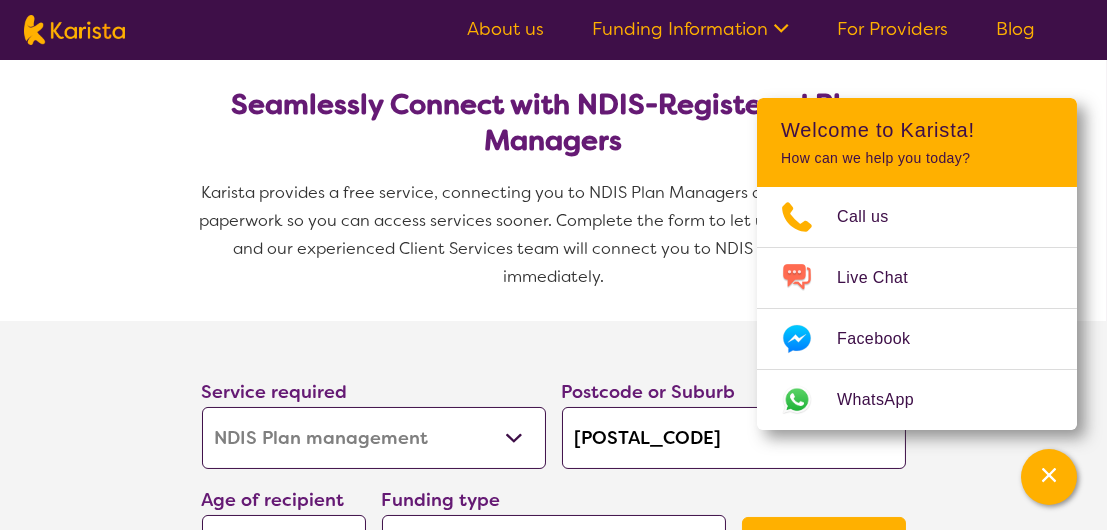 scroll, scrollTop: 400, scrollLeft: 0, axis: vertical 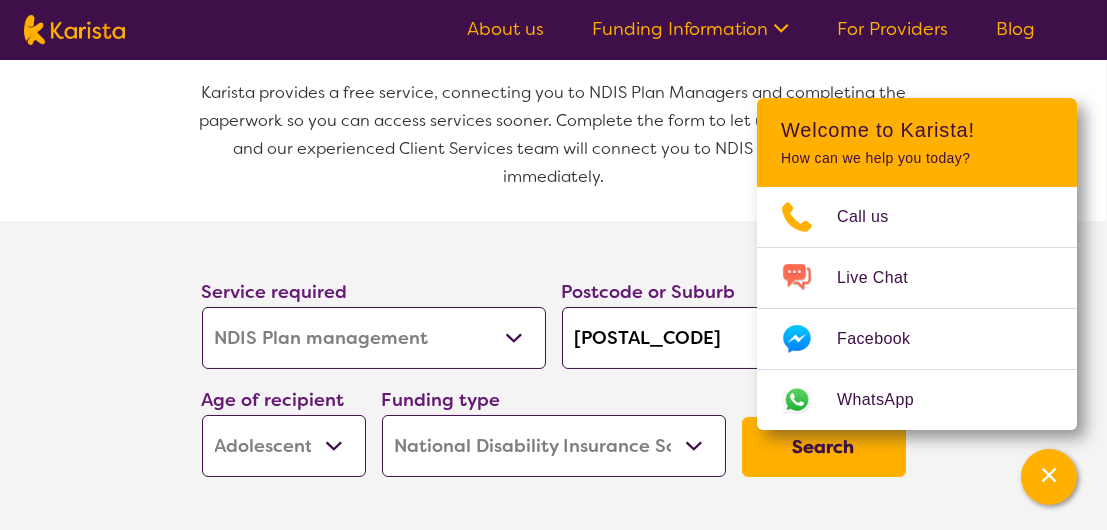 click on "[POSTAL_CODE]" at bounding box center [734, 338] 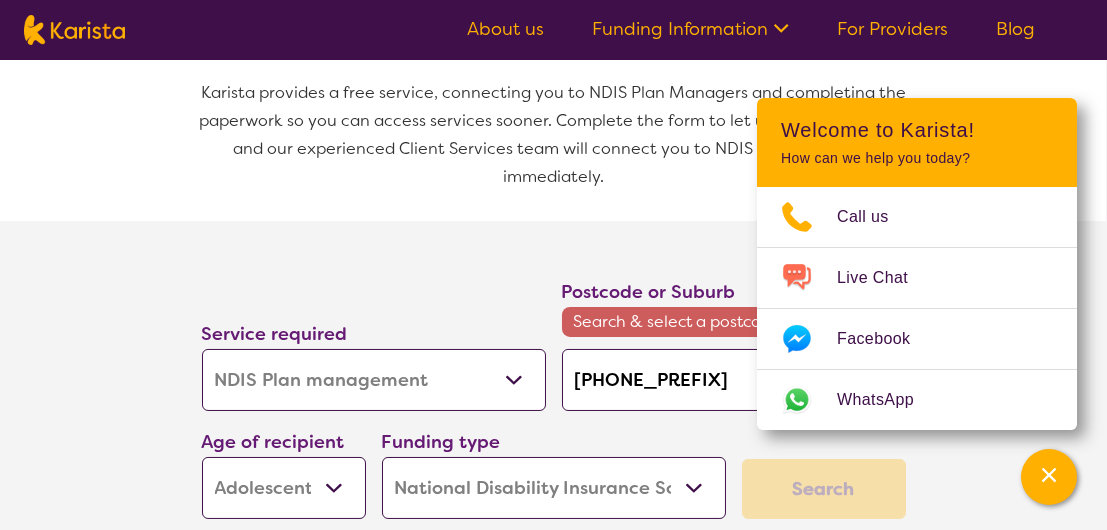 type on "26" 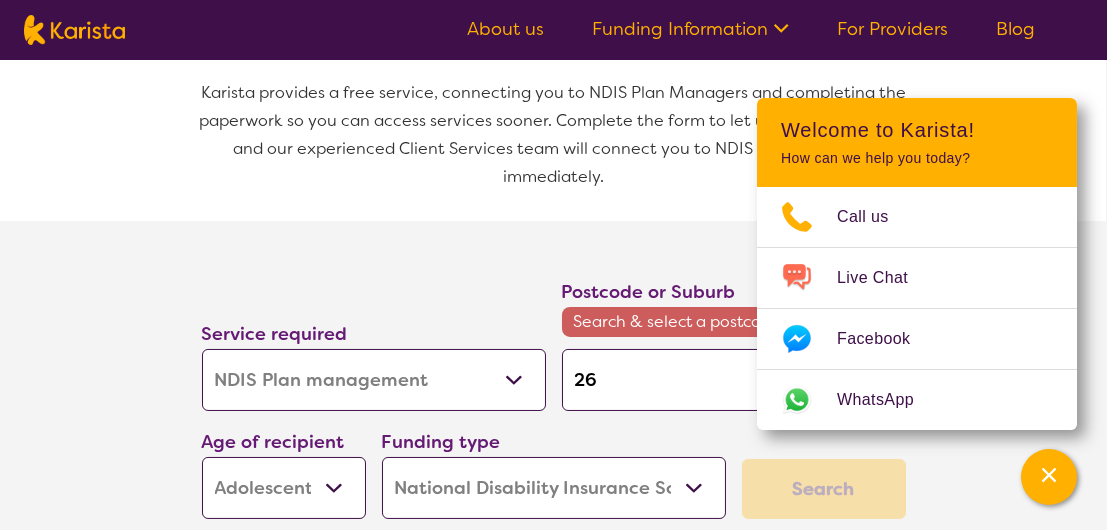 type on "2" 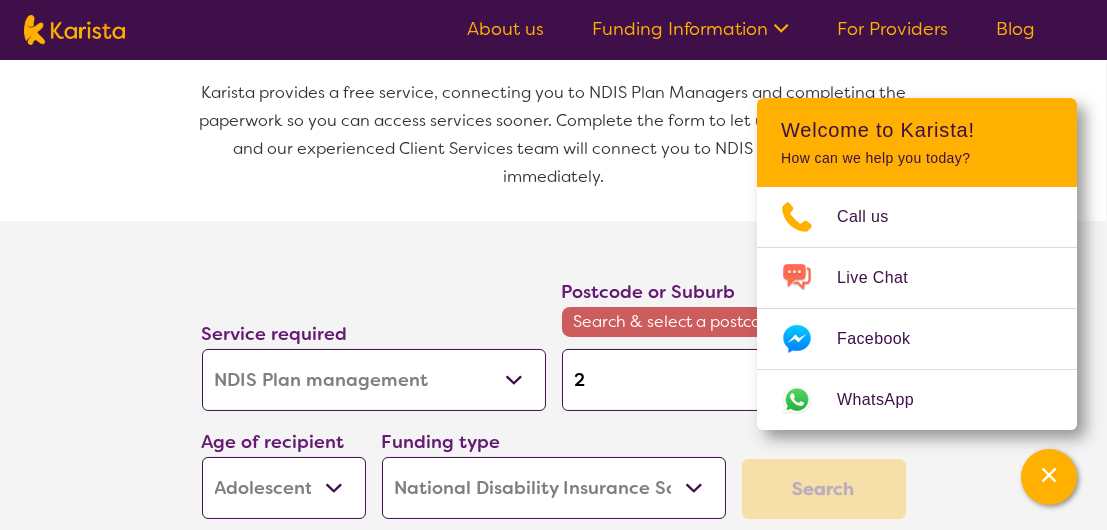 type 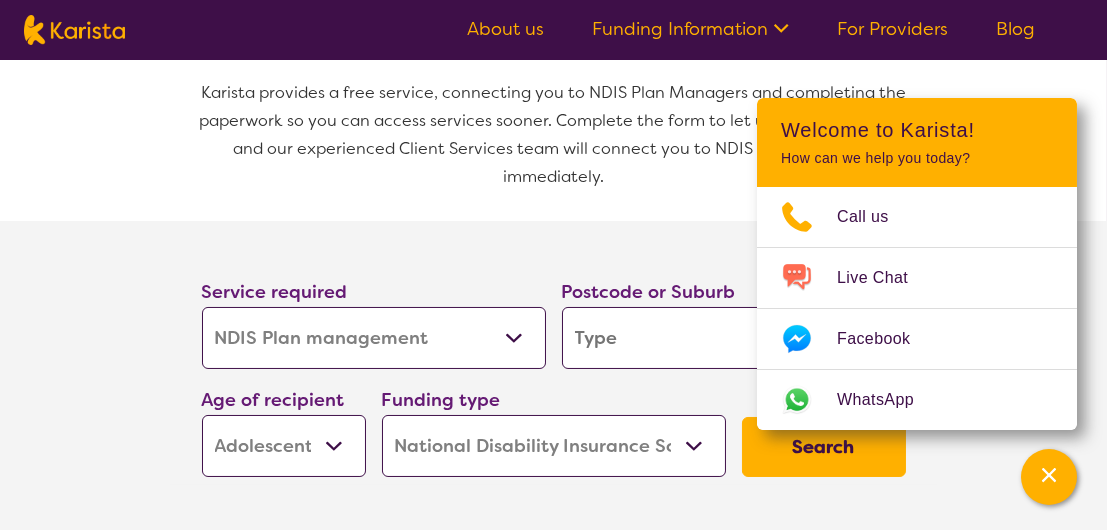 type on "[INITIAL]" 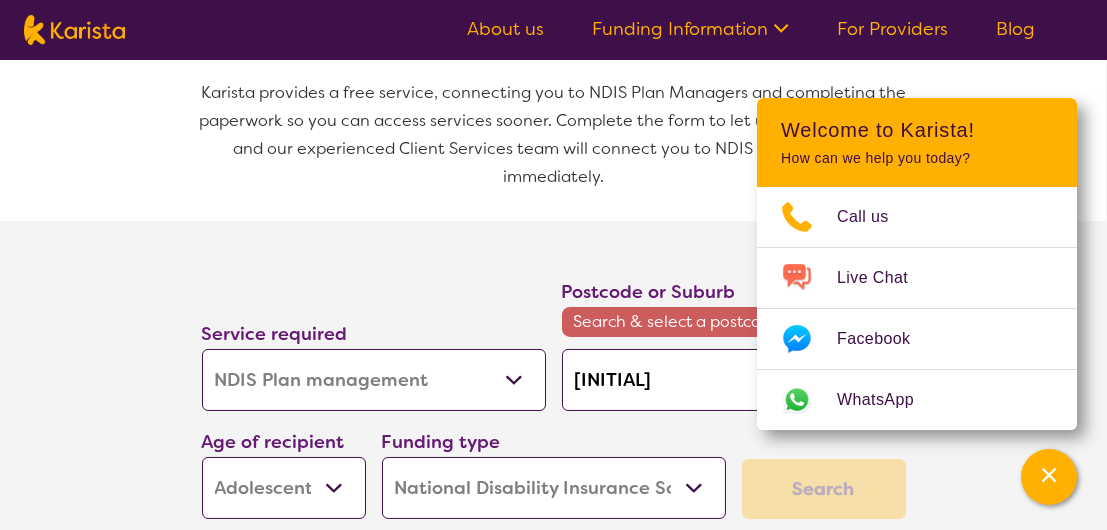 type on "[INITIAL]" 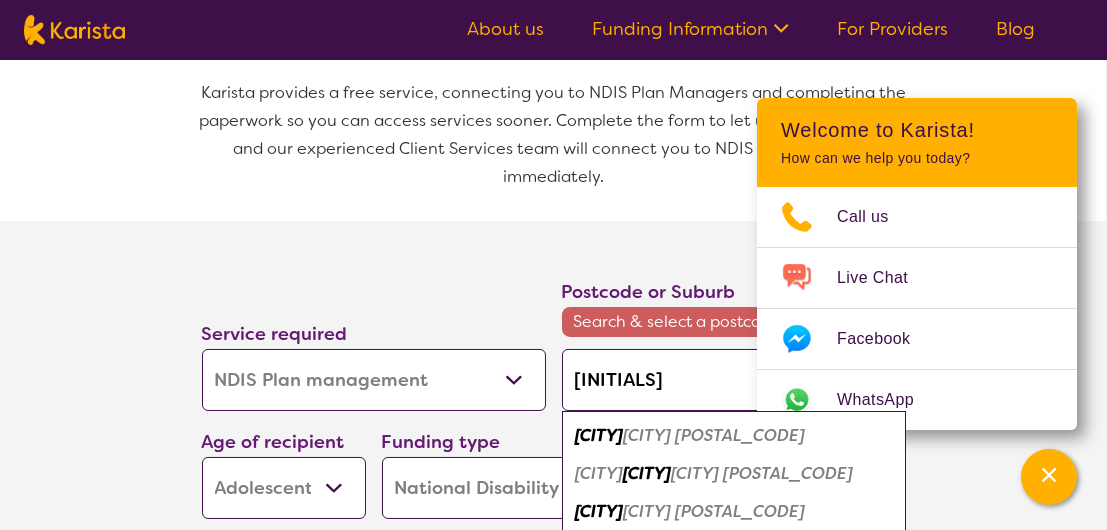 type on "[CITY]" 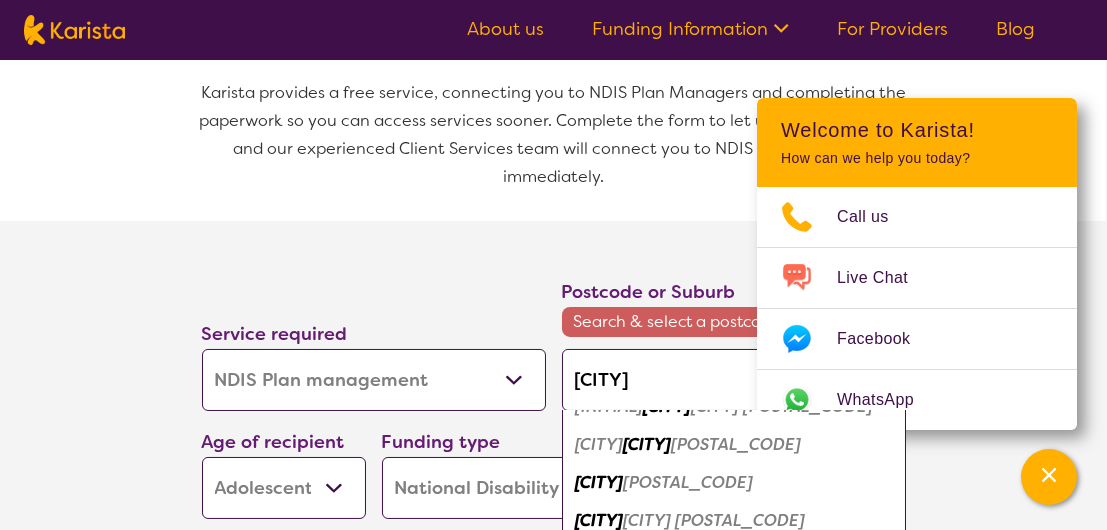 scroll, scrollTop: 258, scrollLeft: 0, axis: vertical 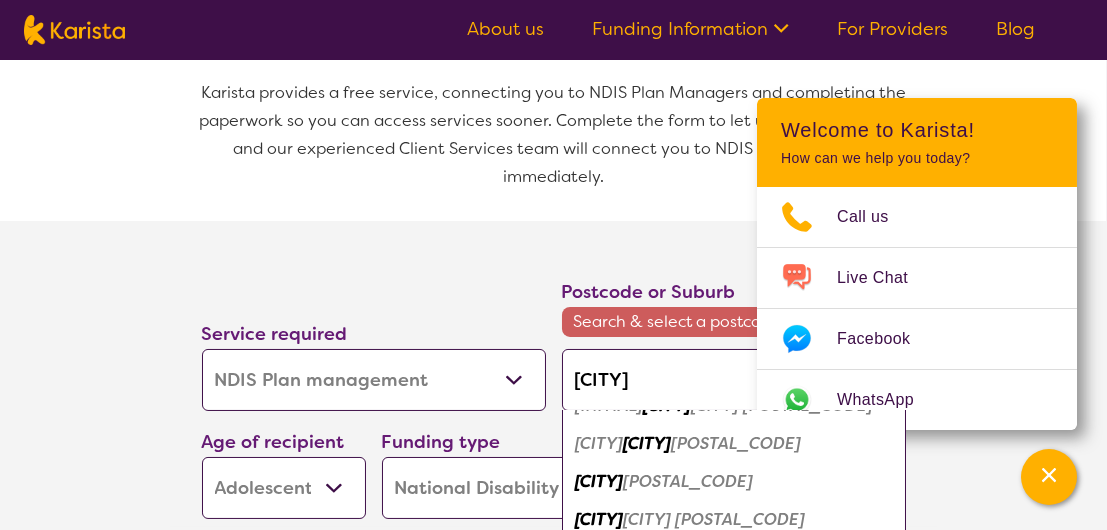 click on "[CITY]" at bounding box center [600, 481] 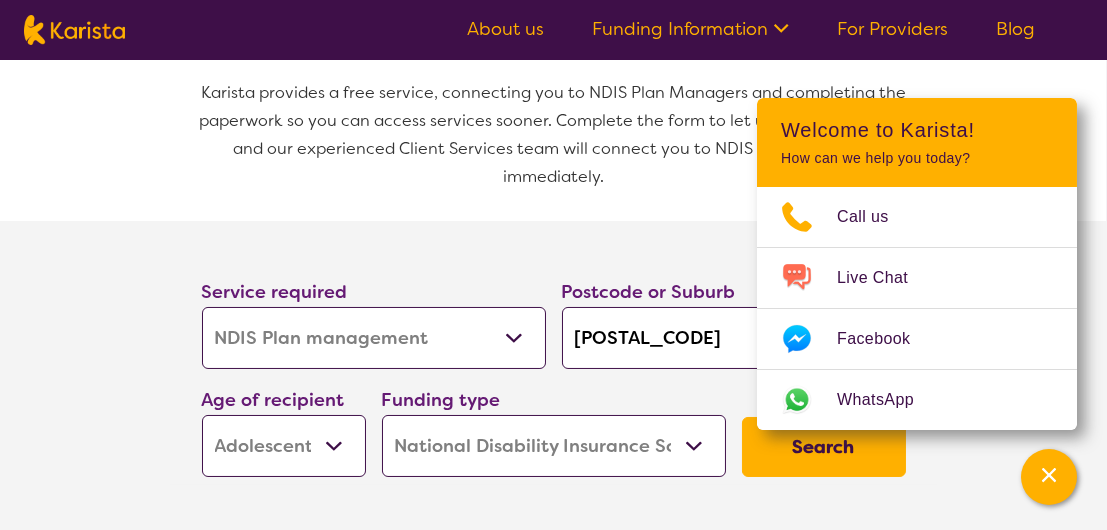 scroll, scrollTop: 0, scrollLeft: 0, axis: both 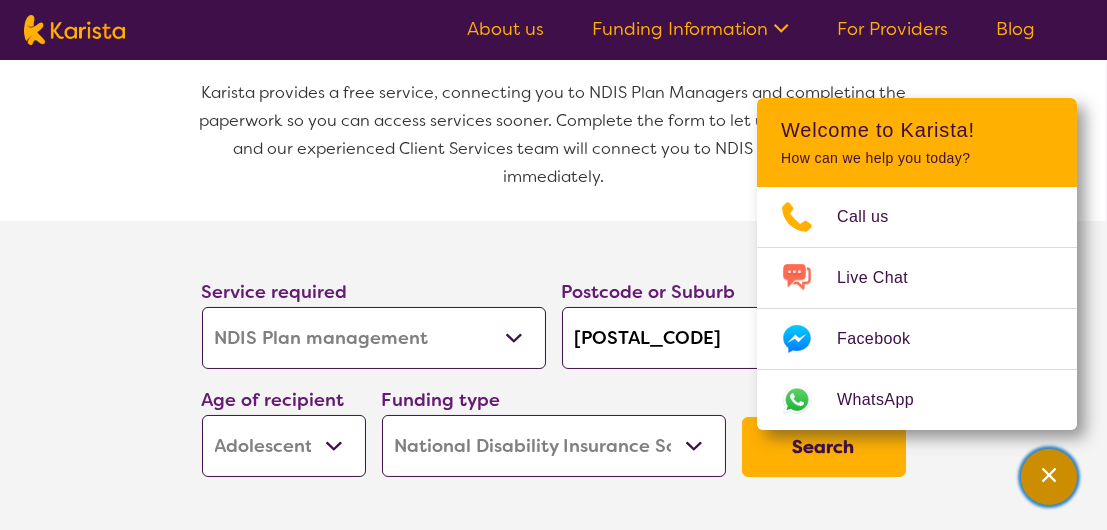 click 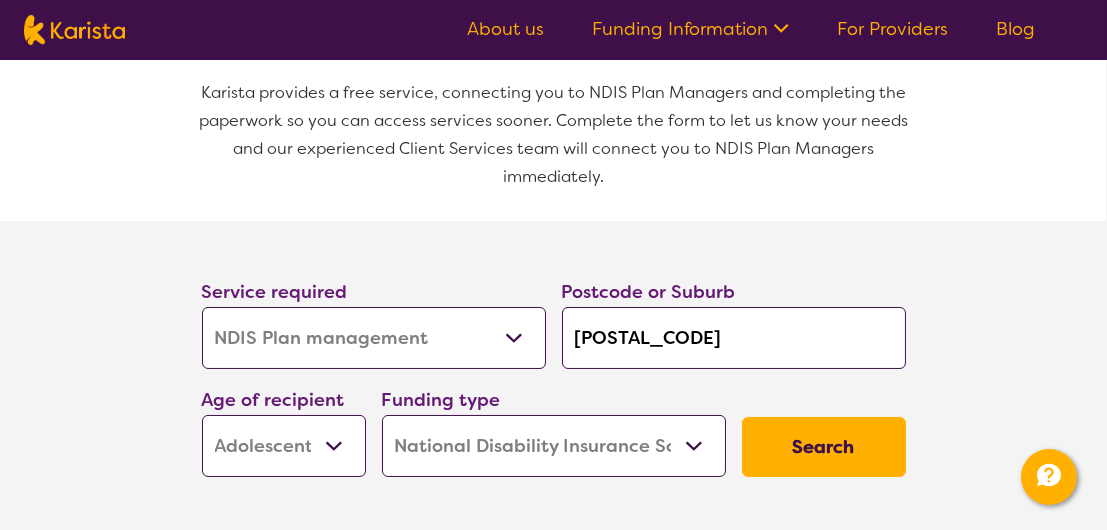 click on "Early Childhood - 0 to 9 Child - 10 to 11 Adolescent - 12 to 17 Adult - 18 to 64 Aged - 65+" at bounding box center (284, 446) 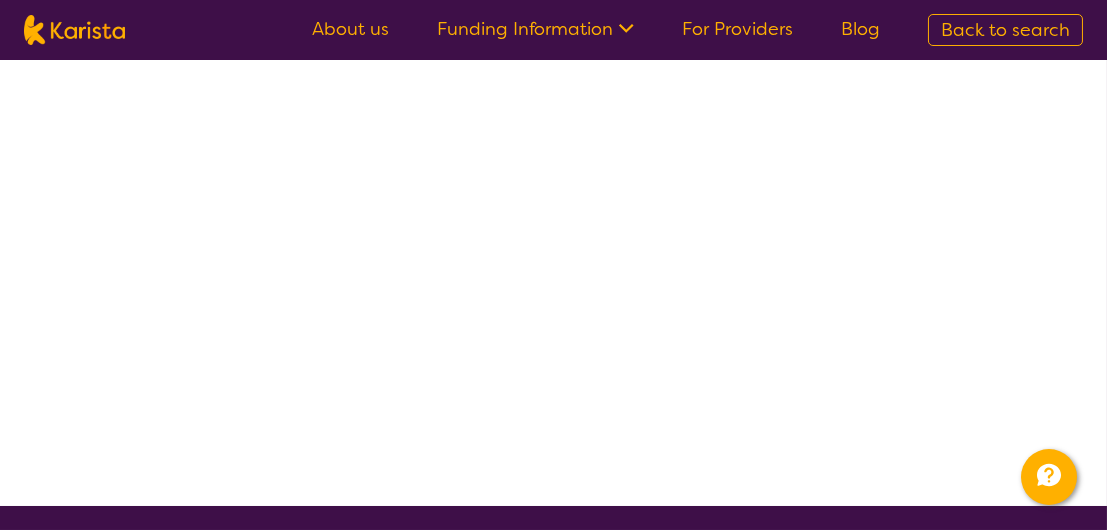 scroll, scrollTop: 0, scrollLeft: 0, axis: both 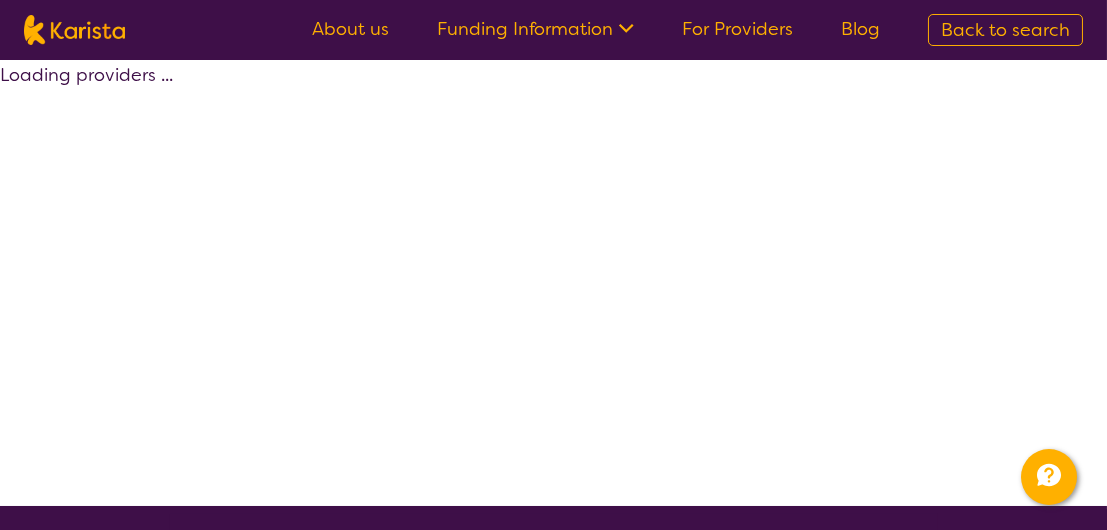 select on "by_score" 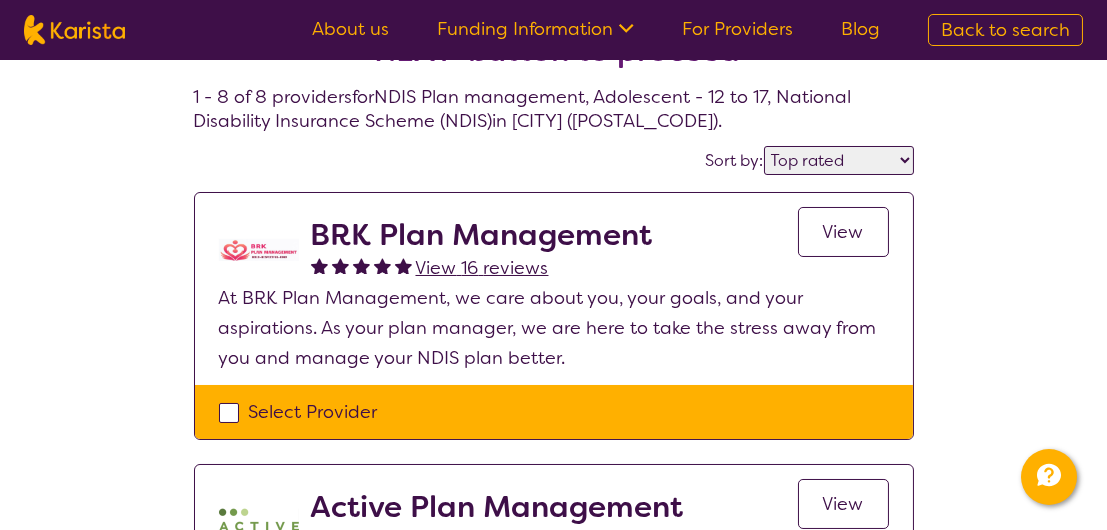 scroll, scrollTop: 0, scrollLeft: 0, axis: both 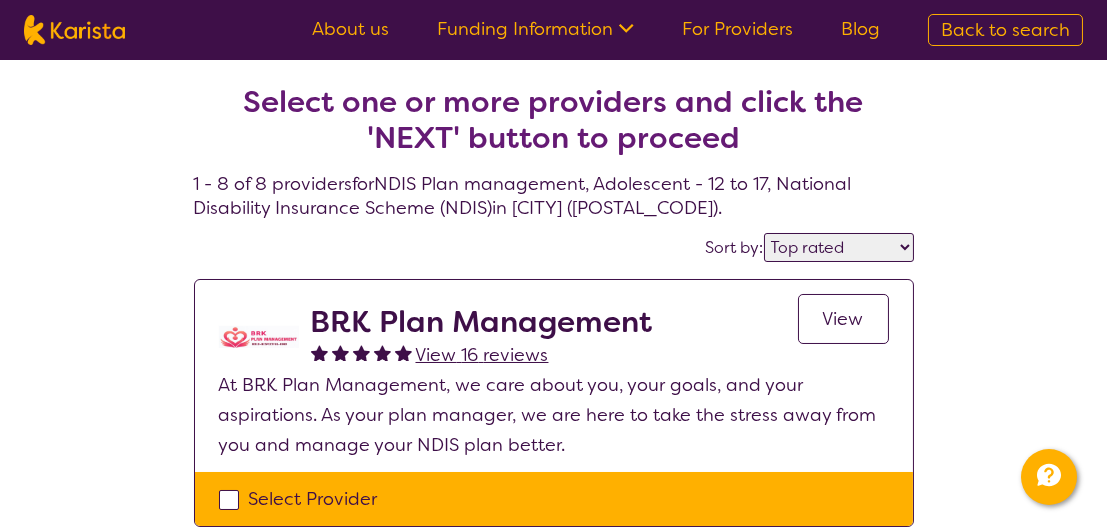 click on "View" at bounding box center (843, 319) 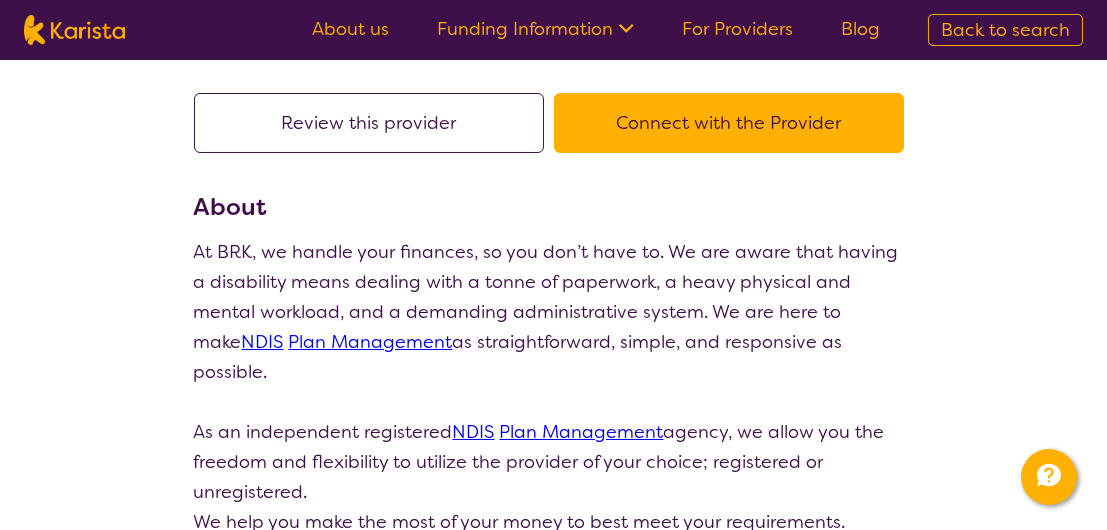 scroll, scrollTop: 0, scrollLeft: 0, axis: both 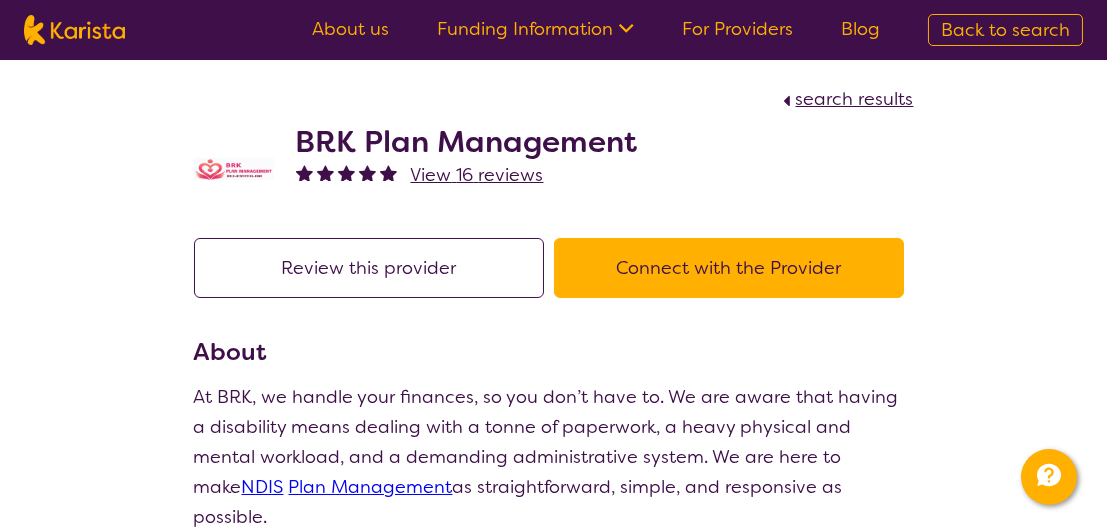 select on "by_score" 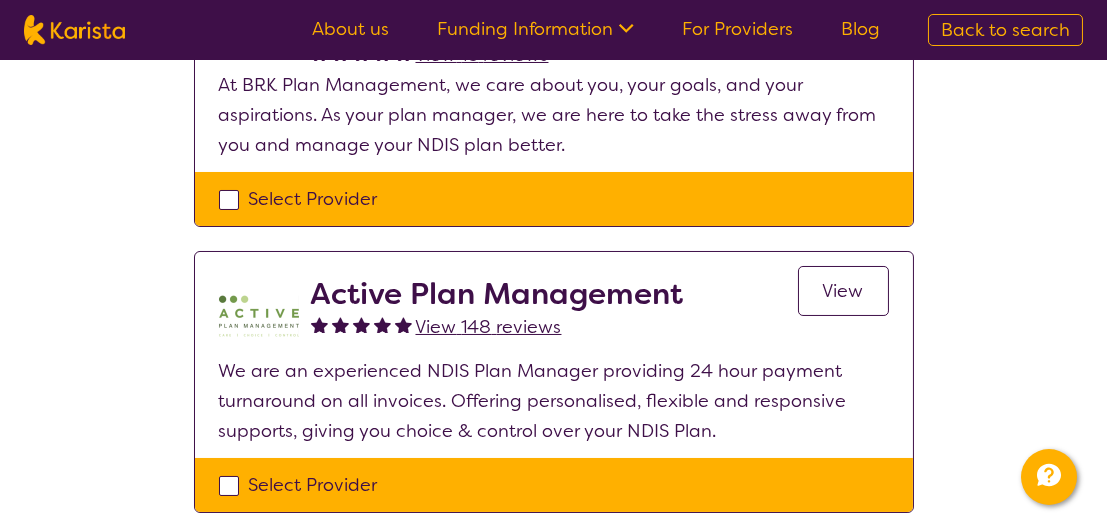 scroll, scrollTop: 400, scrollLeft: 0, axis: vertical 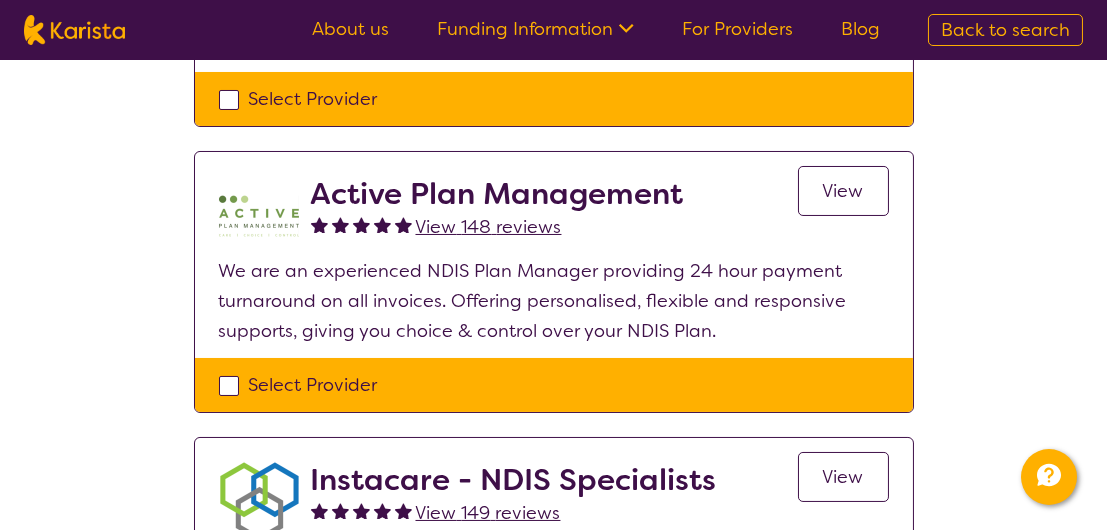 click on "View" at bounding box center (843, 191) 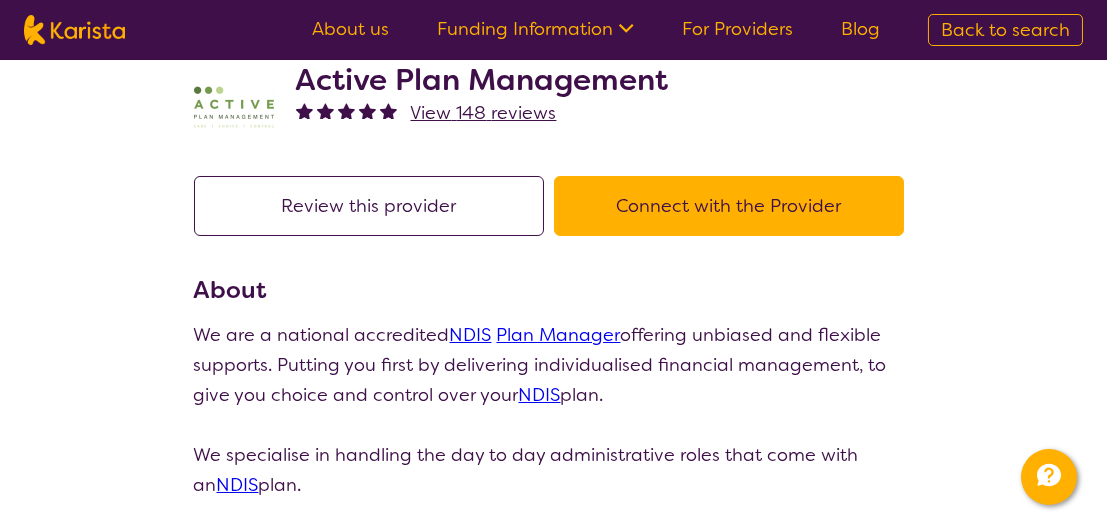 scroll, scrollTop: 0, scrollLeft: 0, axis: both 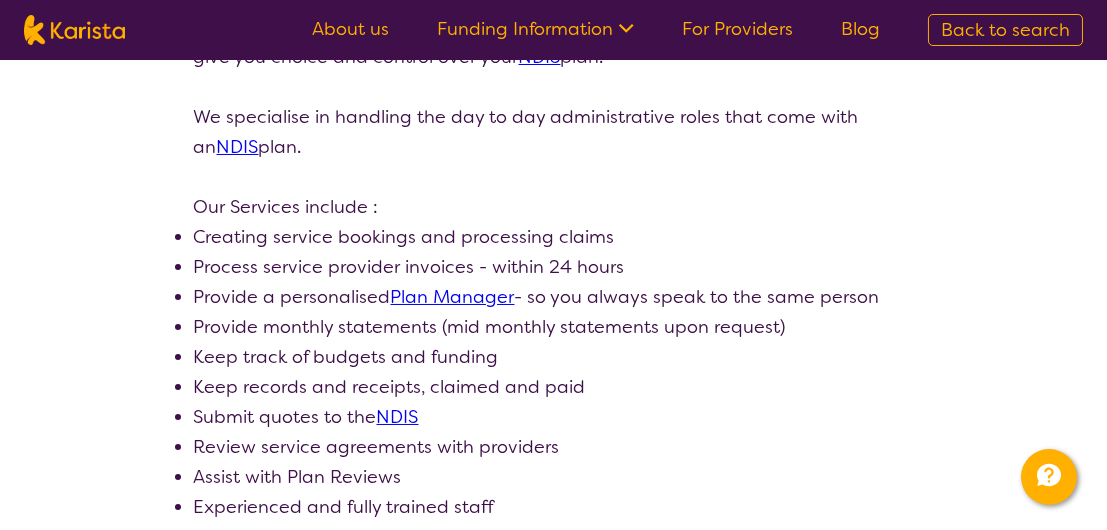 select on "by_score" 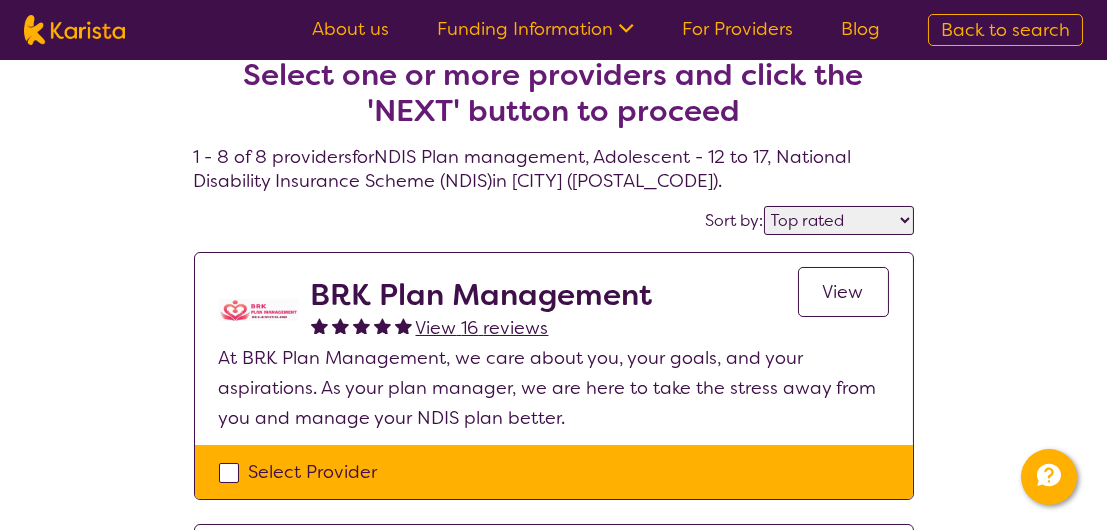 scroll, scrollTop: 0, scrollLeft: 0, axis: both 